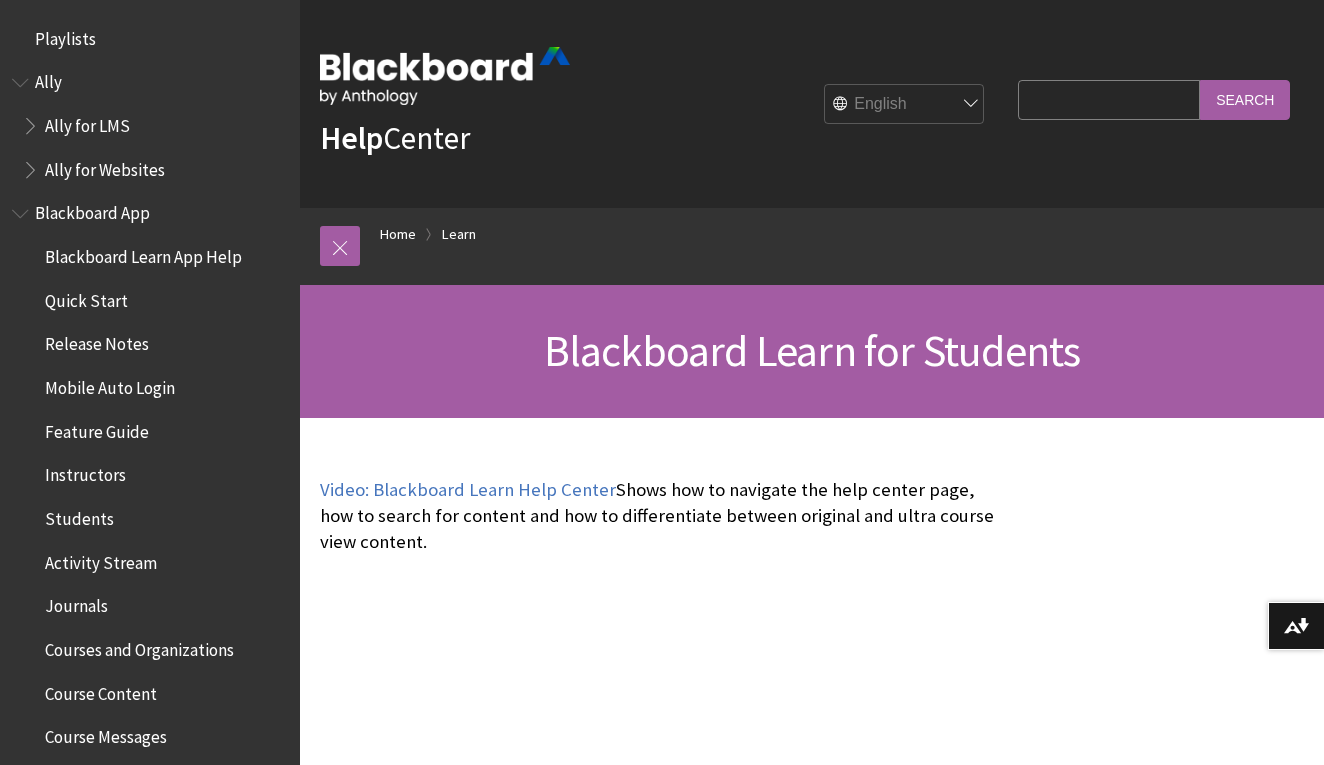 scroll, scrollTop: 52, scrollLeft: 0, axis: vertical 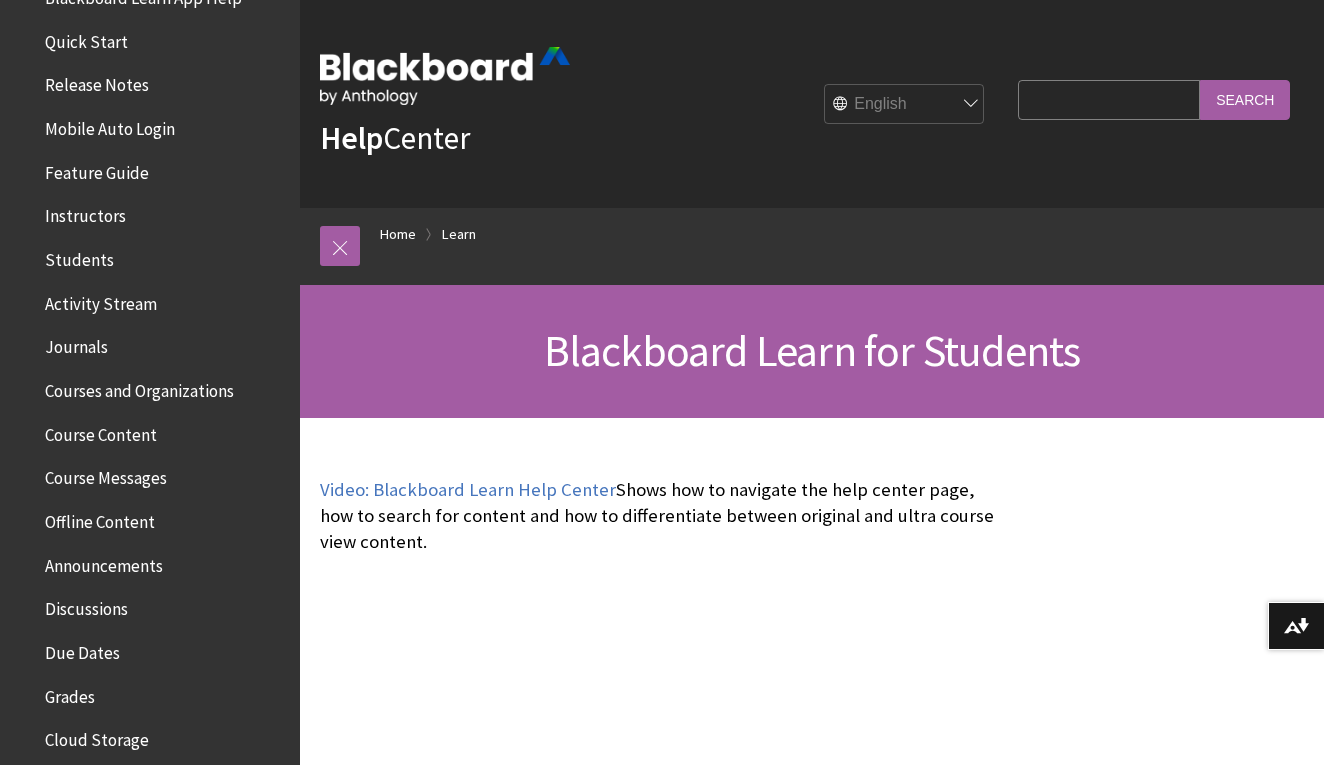 click on "Search Query" at bounding box center [1109, 99] 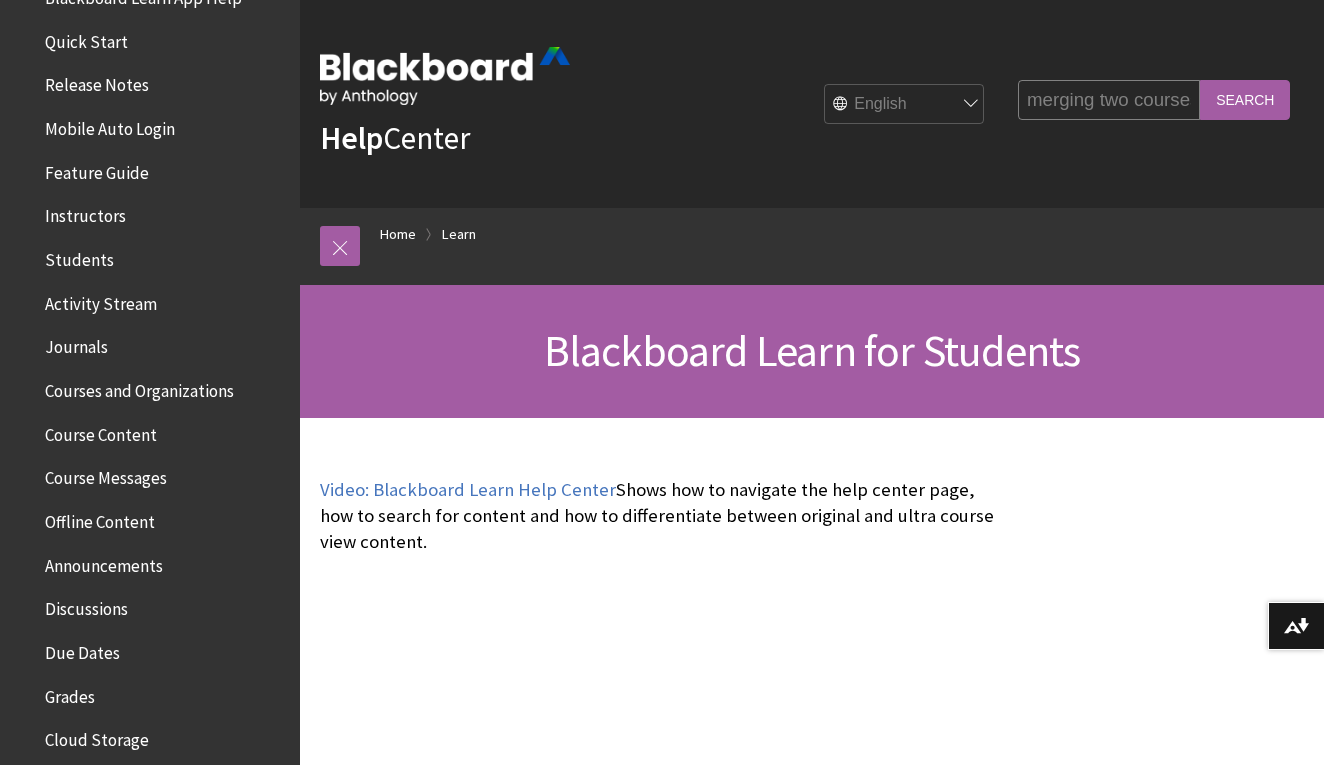 type on "merging two courses together" 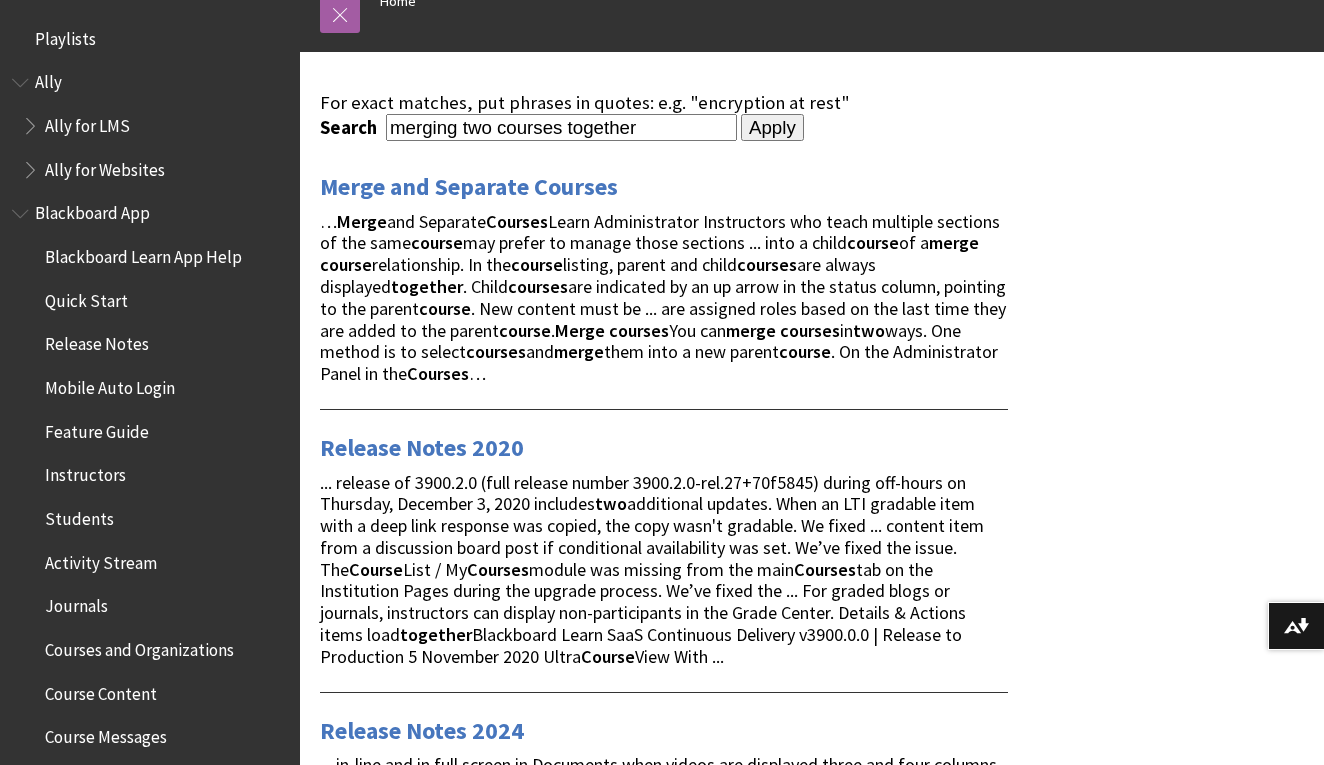 scroll, scrollTop: 234, scrollLeft: 0, axis: vertical 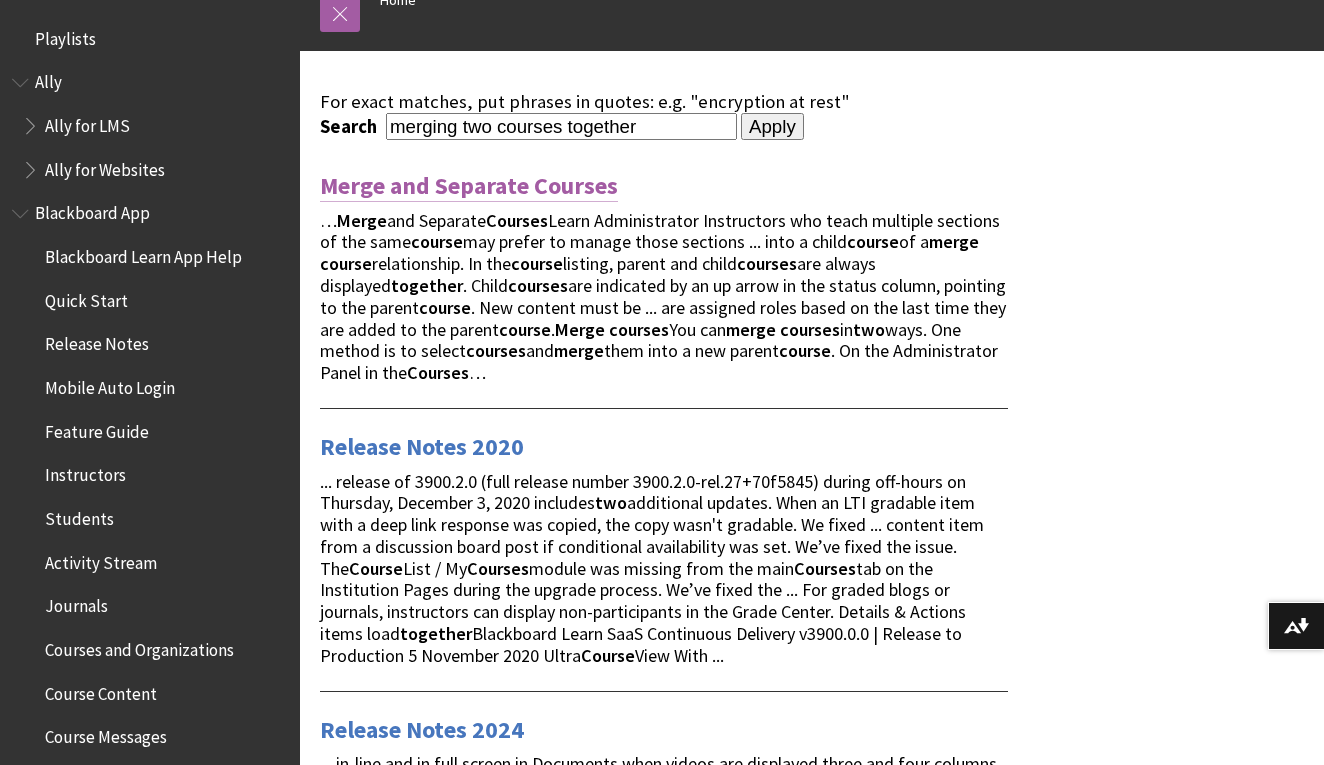 click on "Merge and Separate Courses" at bounding box center (469, 186) 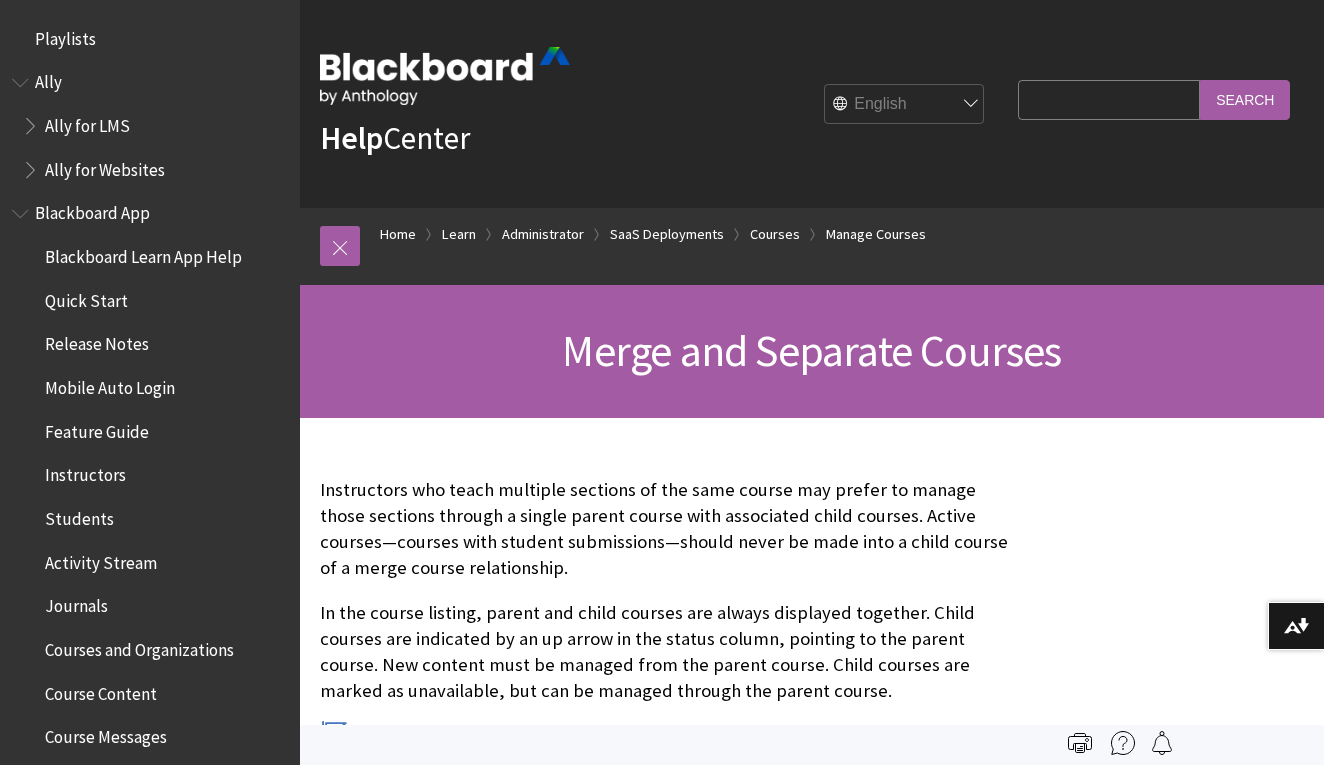 scroll, scrollTop: 0, scrollLeft: 0, axis: both 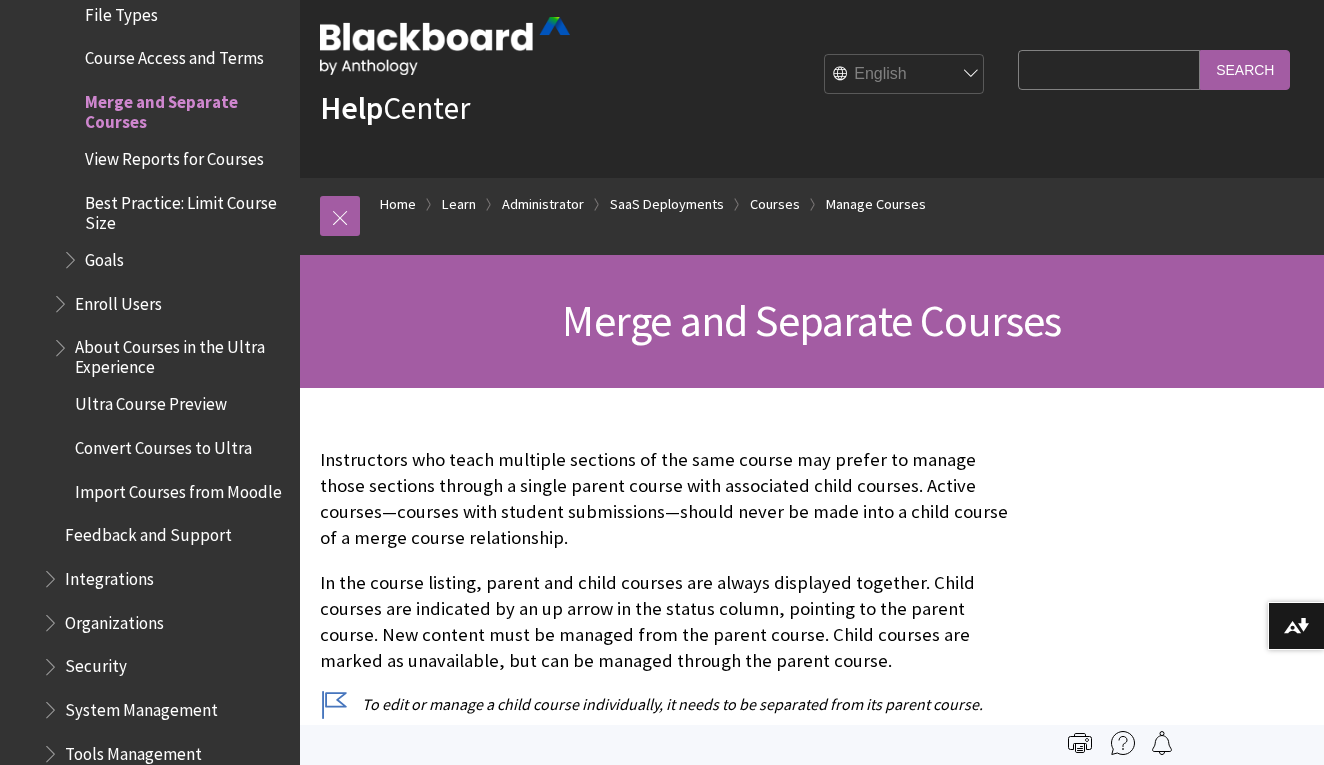 click on "Search Query" at bounding box center (1109, 69) 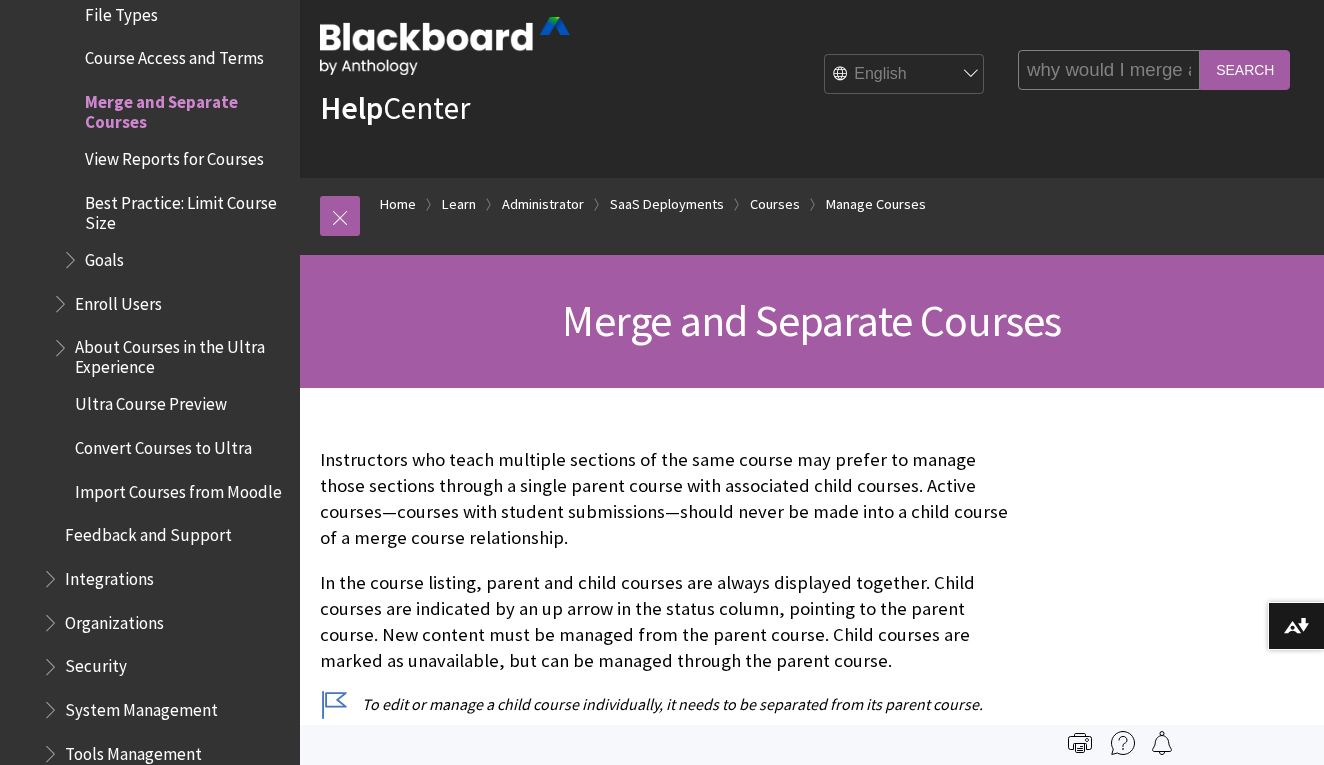 type on "why would I merge a course" 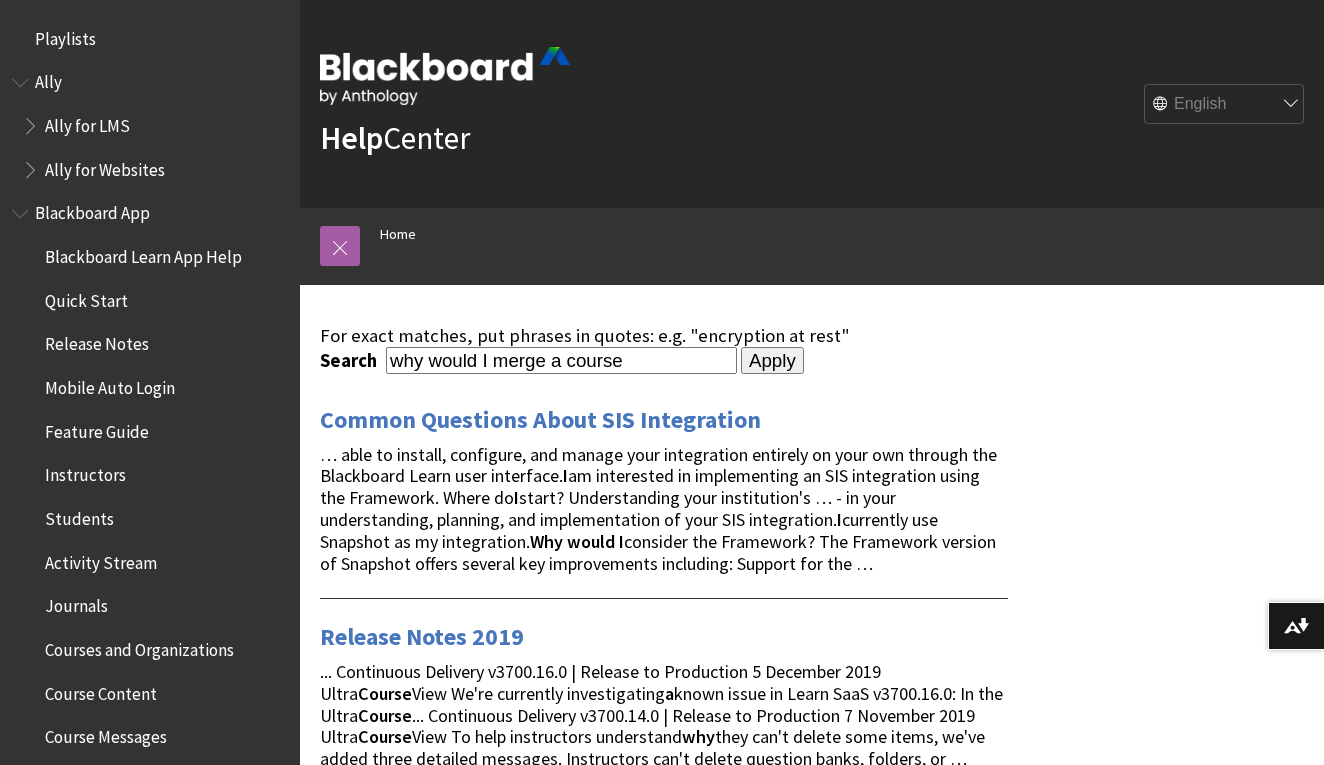 scroll, scrollTop: 0, scrollLeft: 0, axis: both 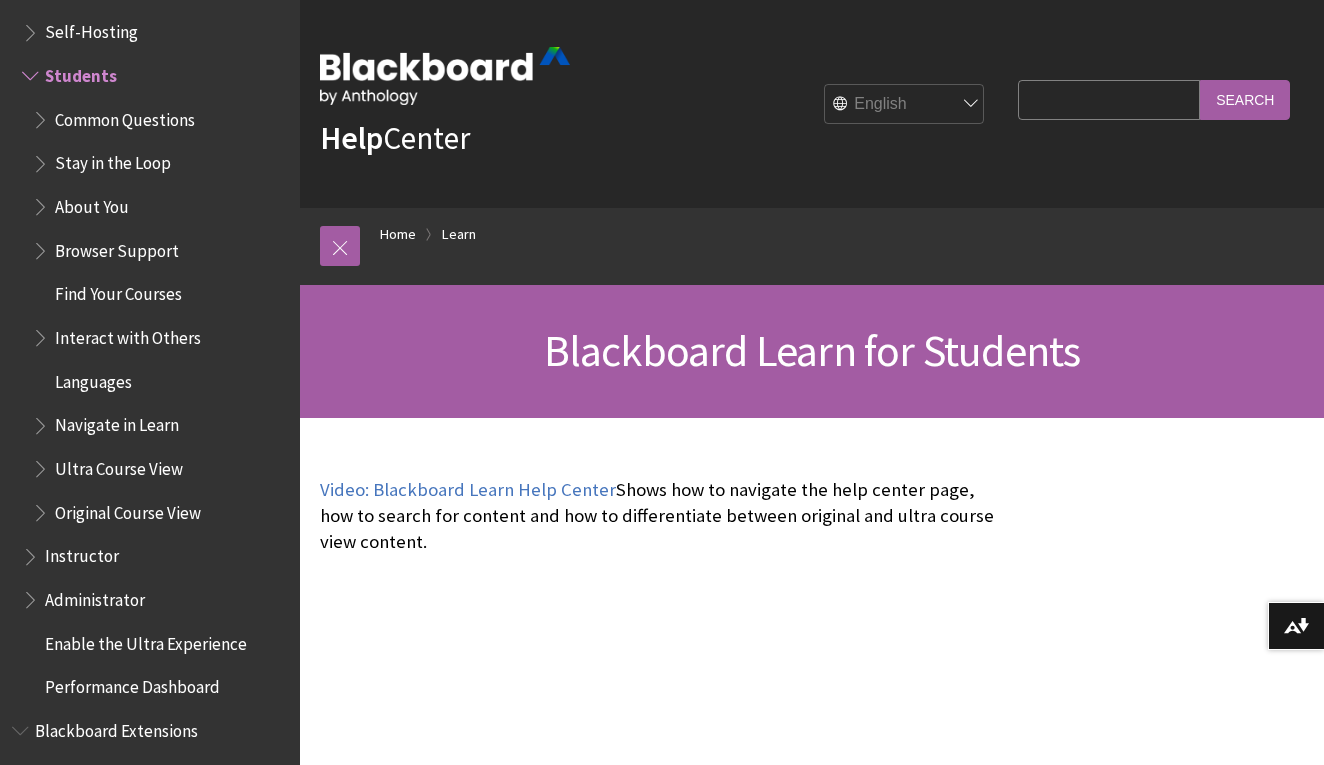 click on "Instructor" at bounding box center (82, 553) 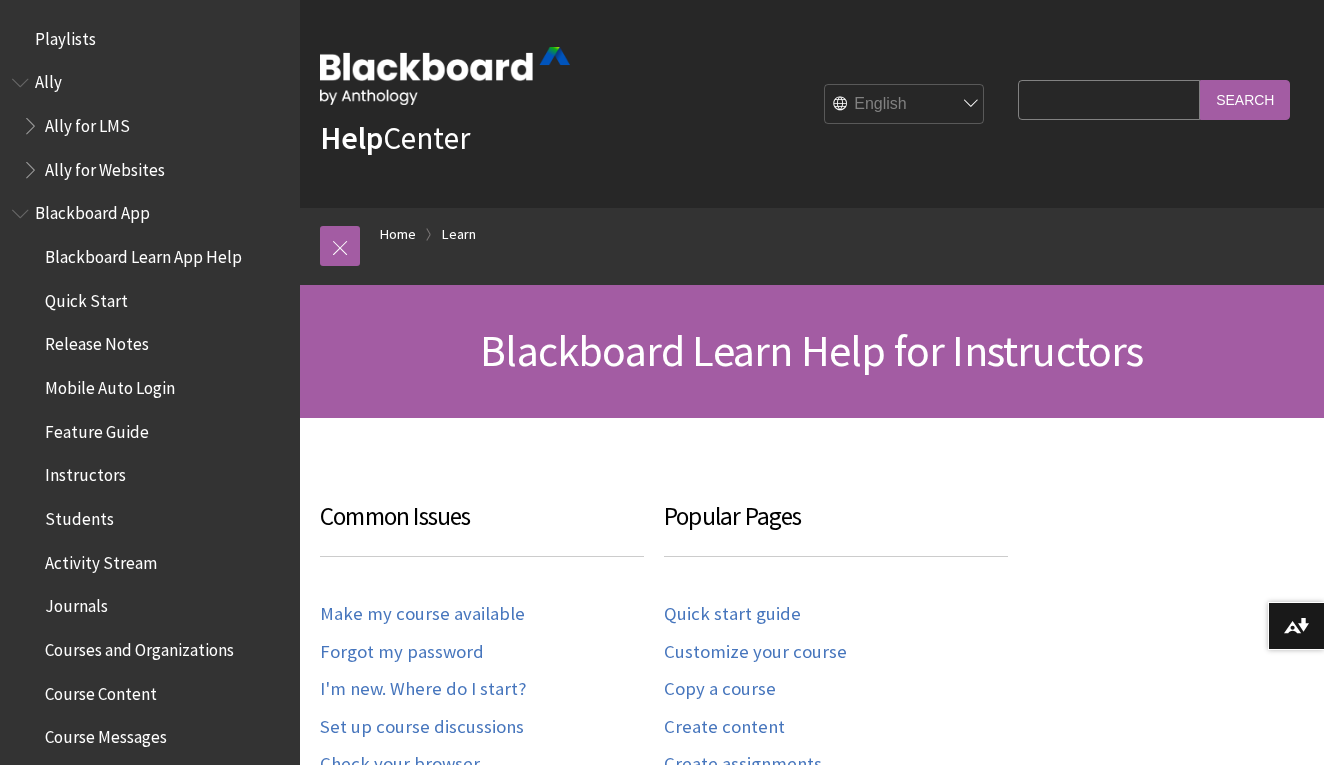 scroll, scrollTop: 0, scrollLeft: 0, axis: both 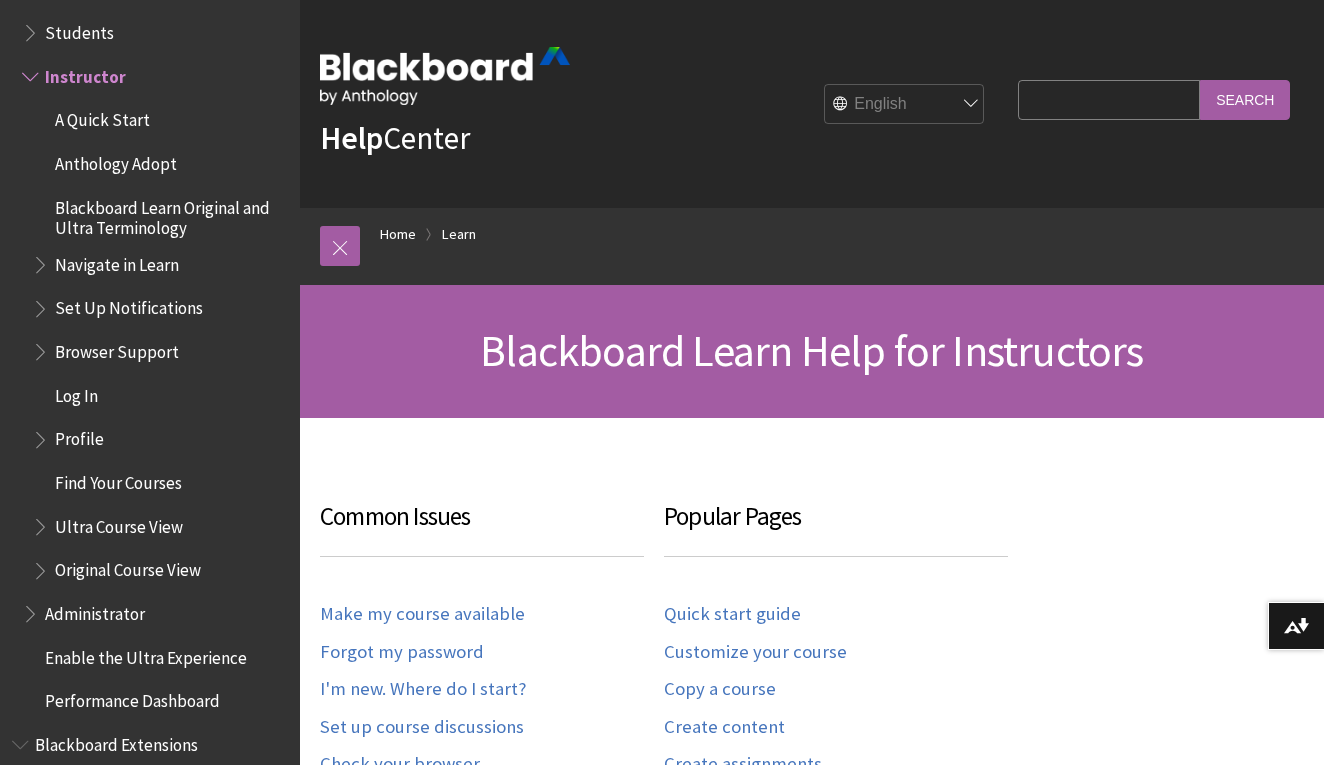 click on "Search Query" at bounding box center [1109, 99] 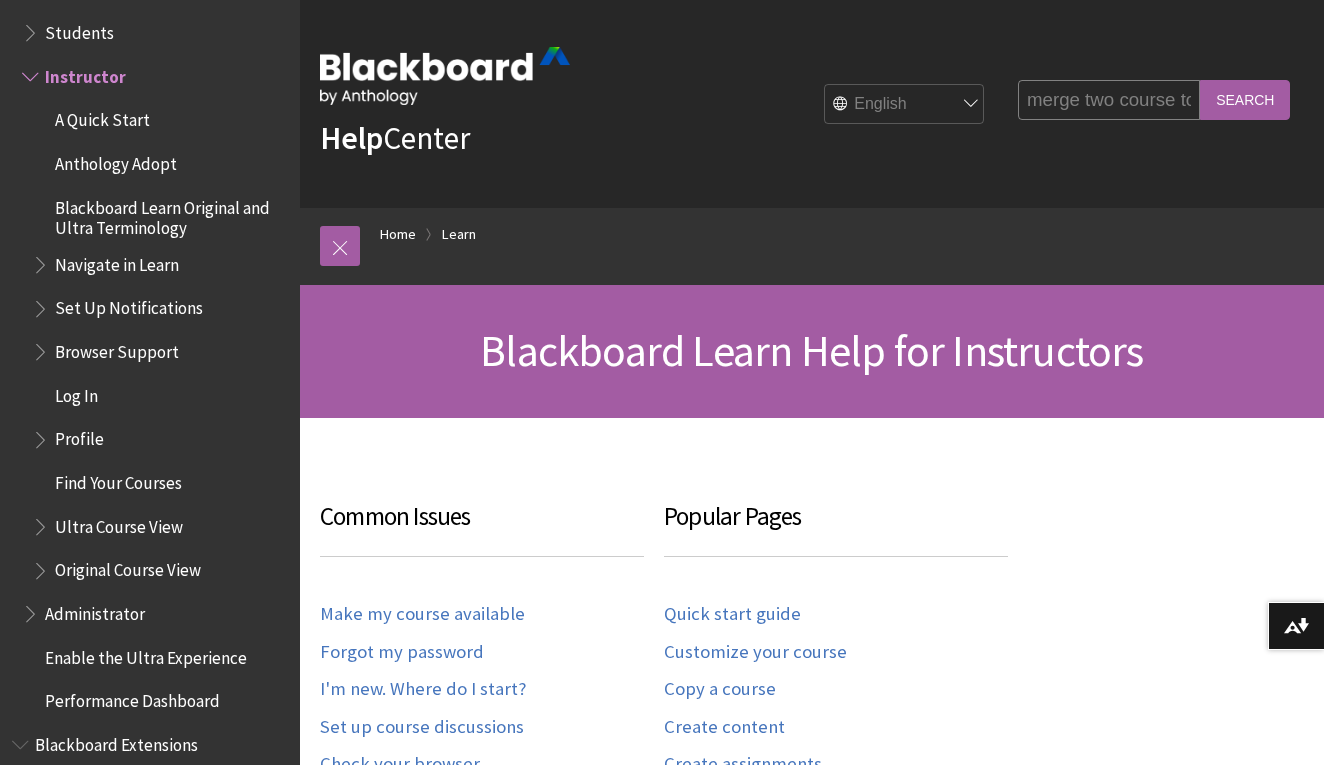 type on "merge two course together" 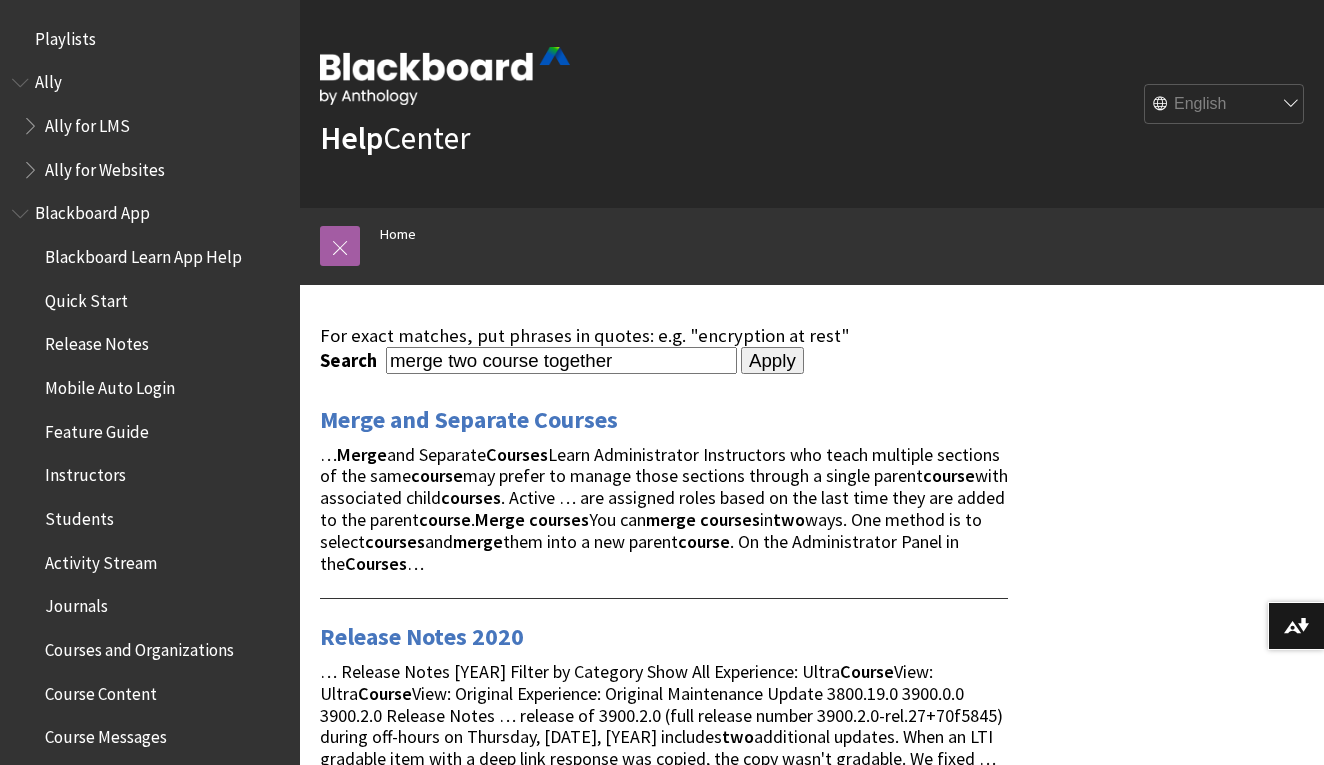 scroll, scrollTop: 0, scrollLeft: 0, axis: both 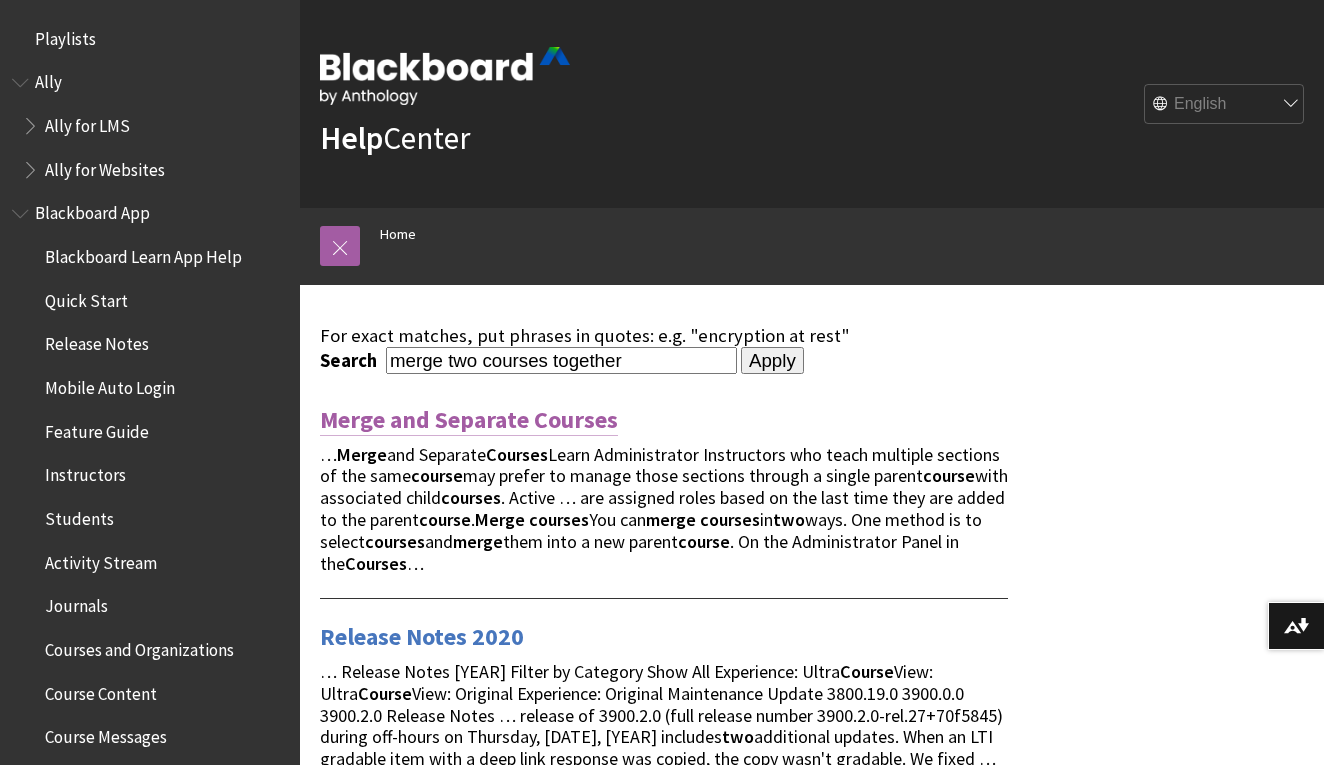 type on "merge two courses together" 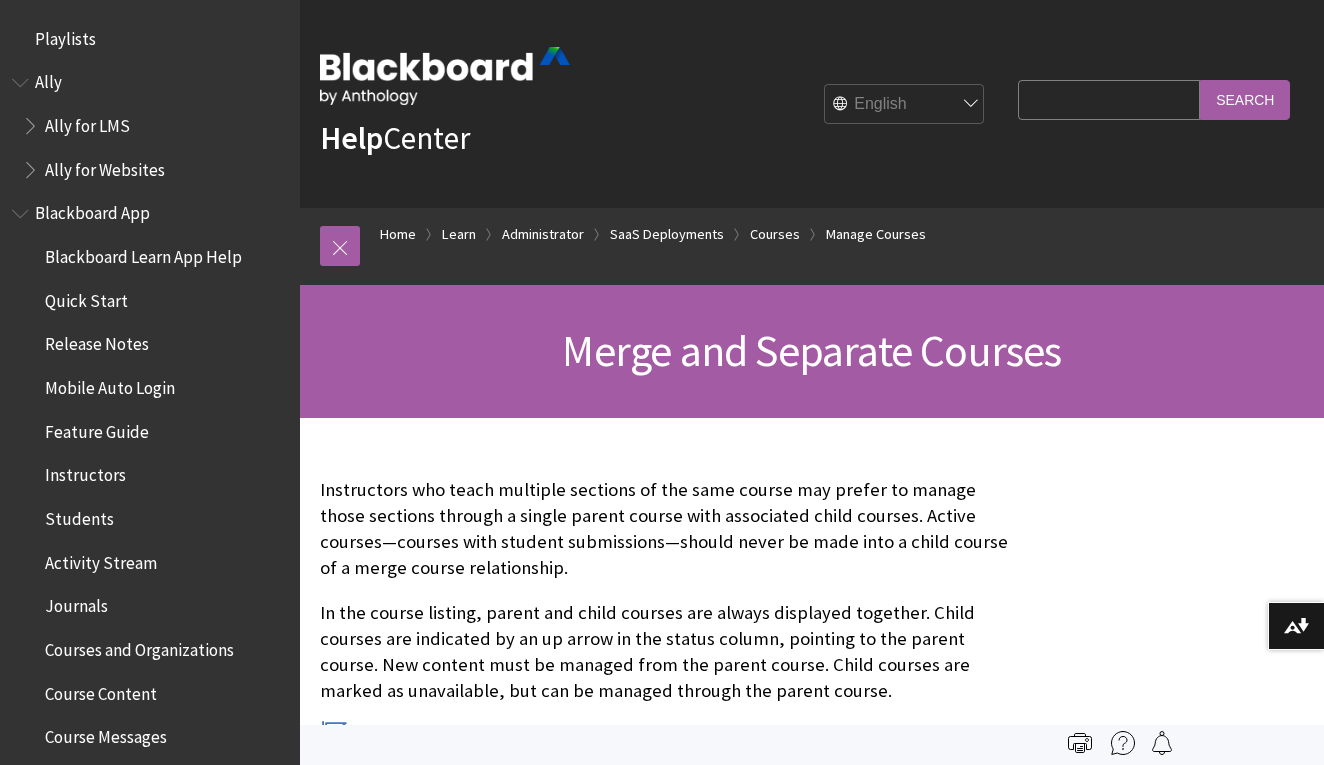 scroll, scrollTop: 0, scrollLeft: 0, axis: both 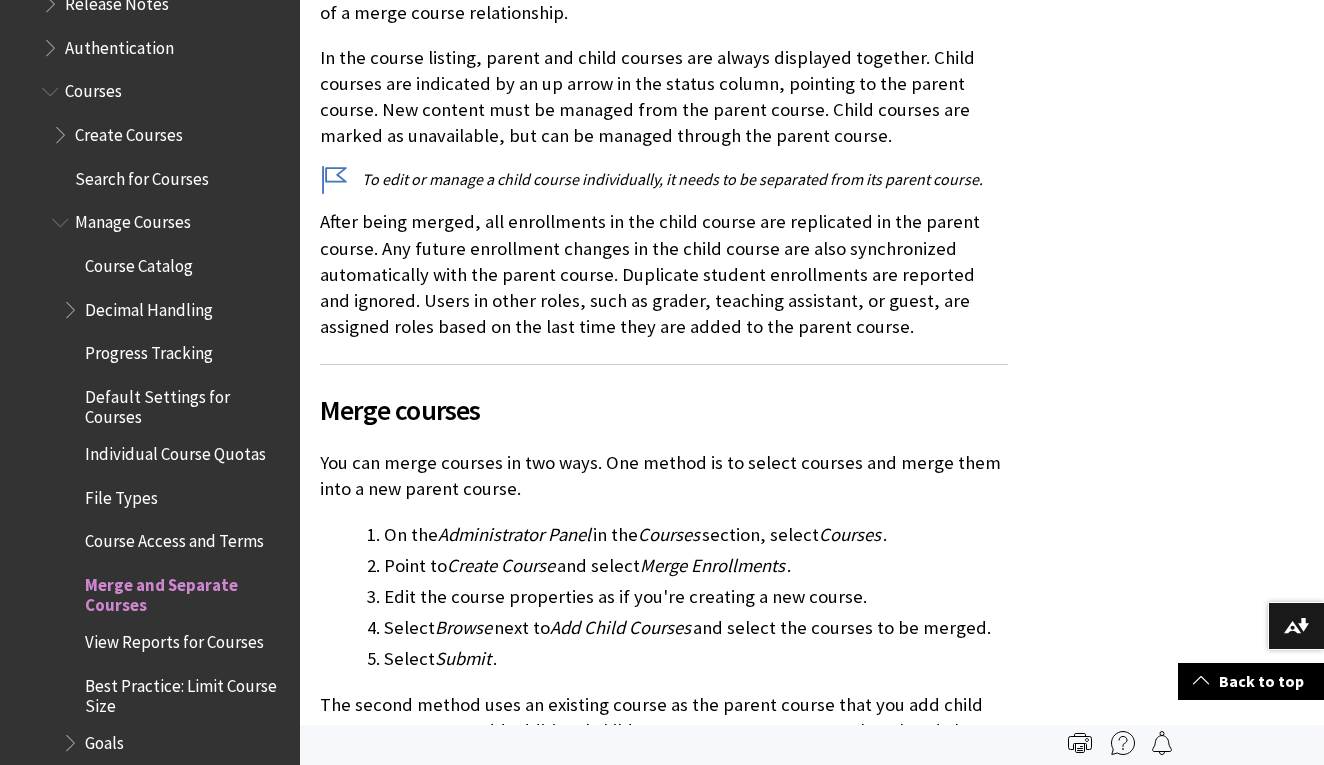 click on "Courses" at bounding box center (93, 88) 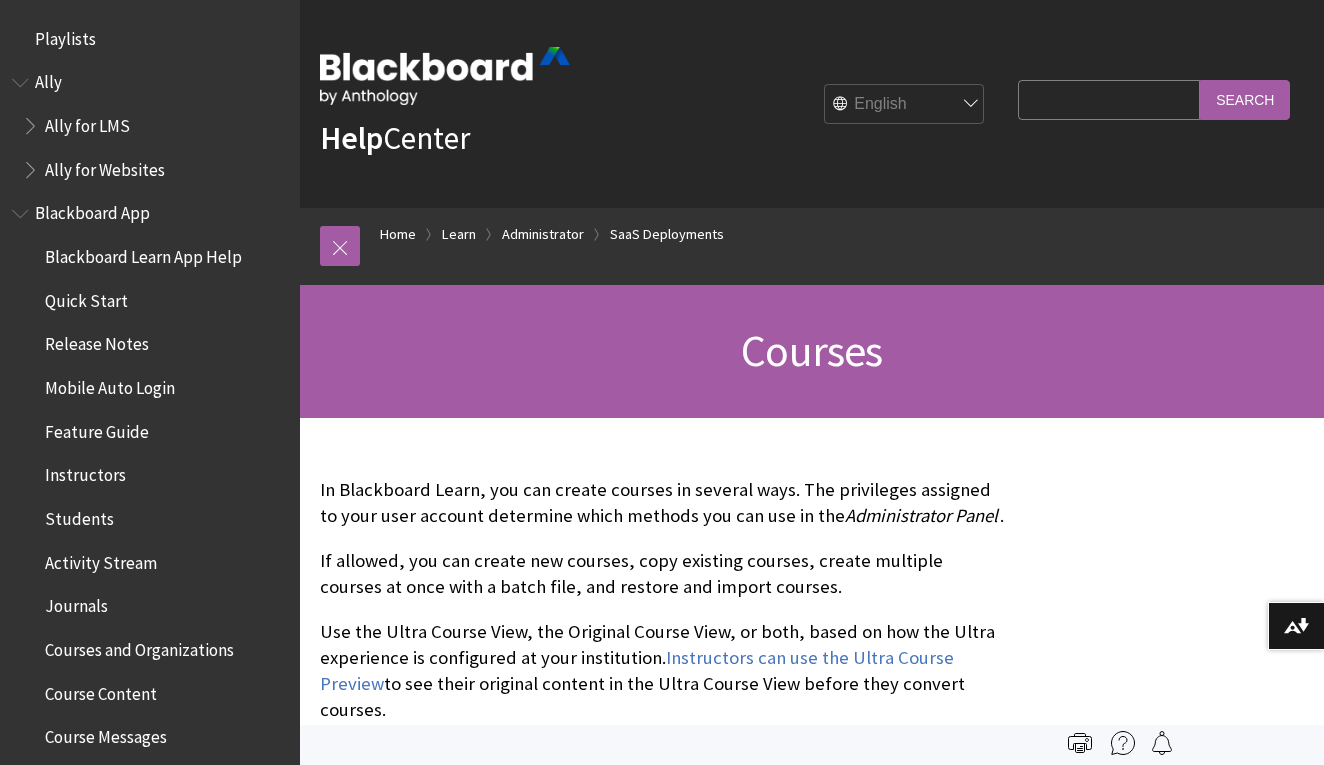 scroll, scrollTop: 0, scrollLeft: 0, axis: both 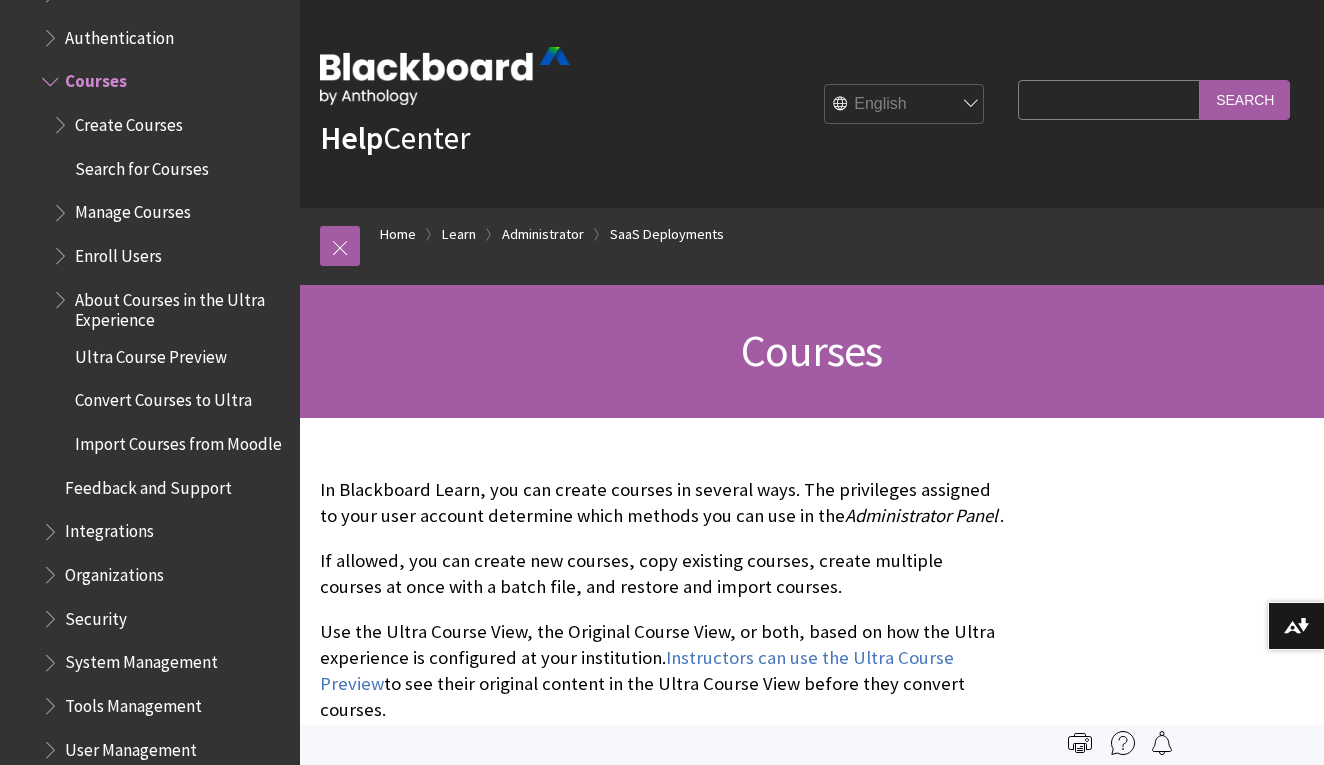 click on "Create Courses" at bounding box center (129, 121) 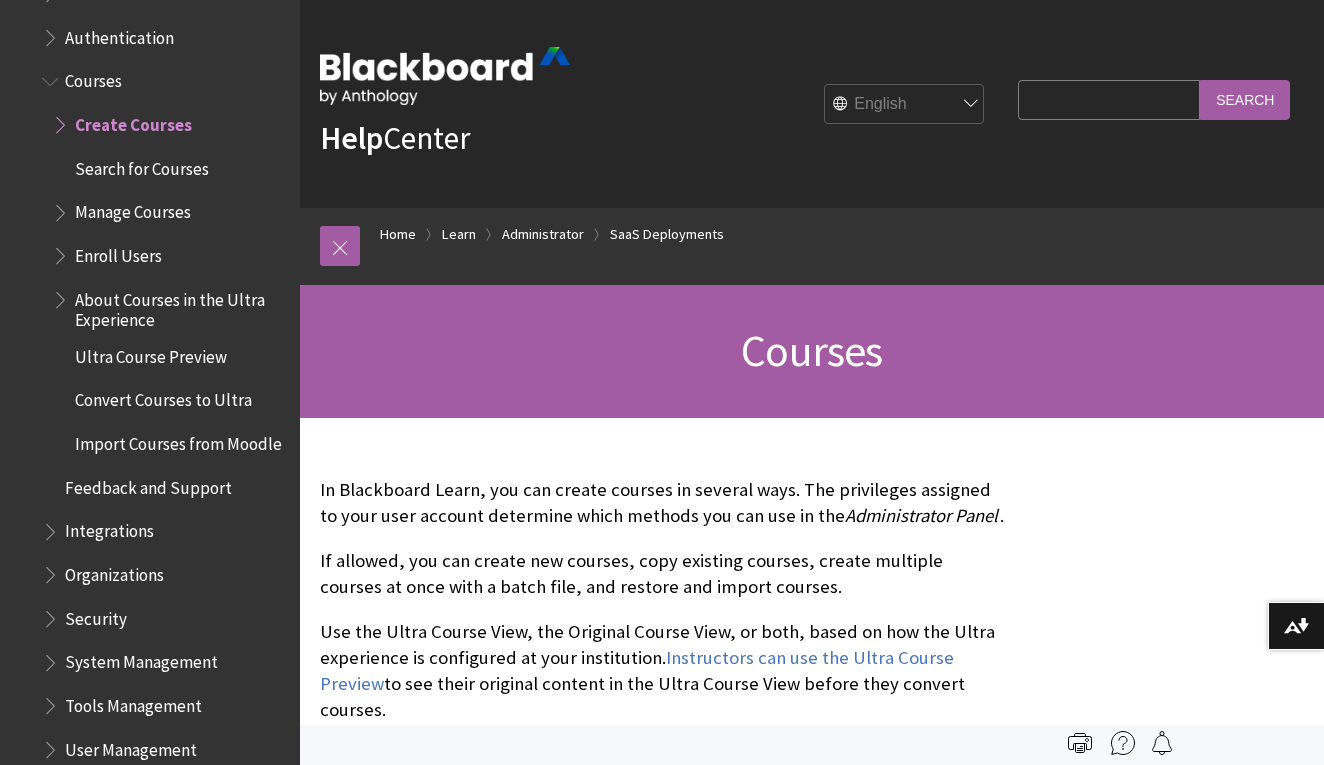 click on "Create Courses" at bounding box center (133, 121) 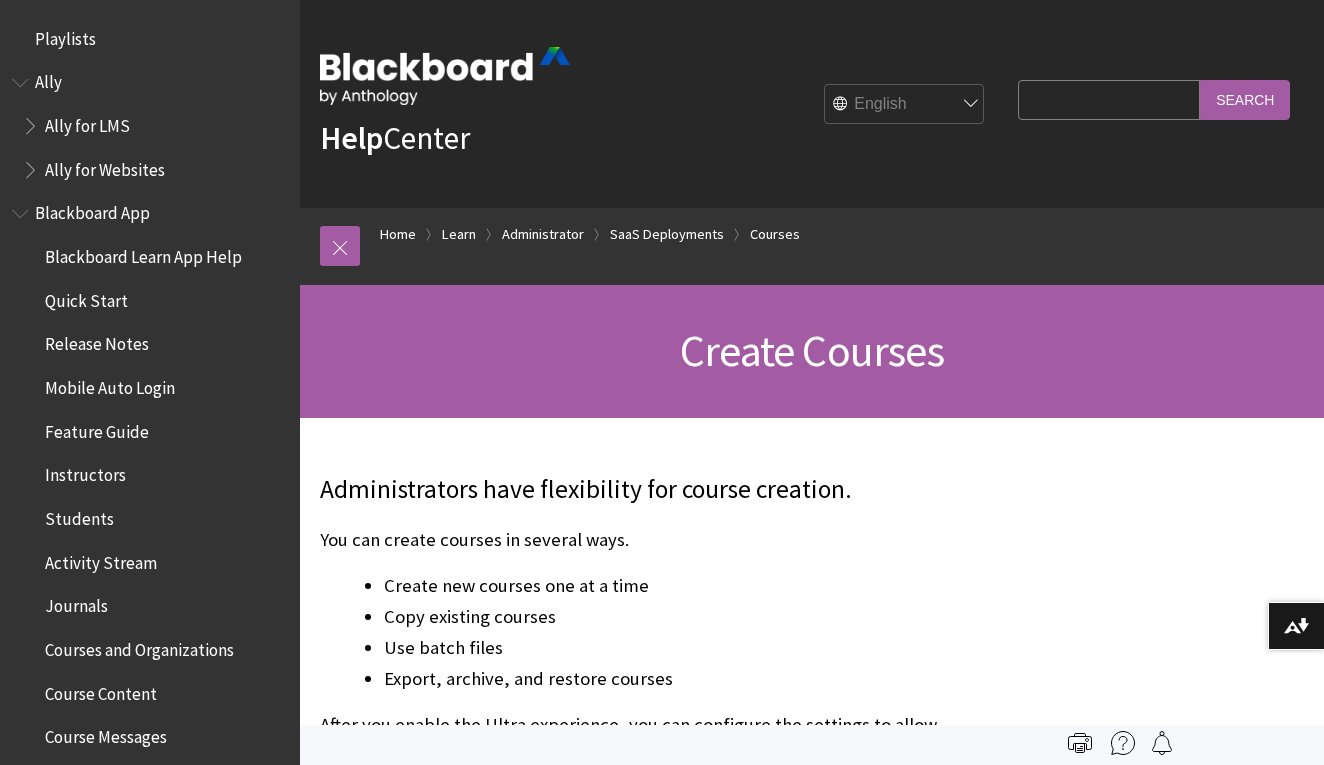 scroll, scrollTop: 0, scrollLeft: 0, axis: both 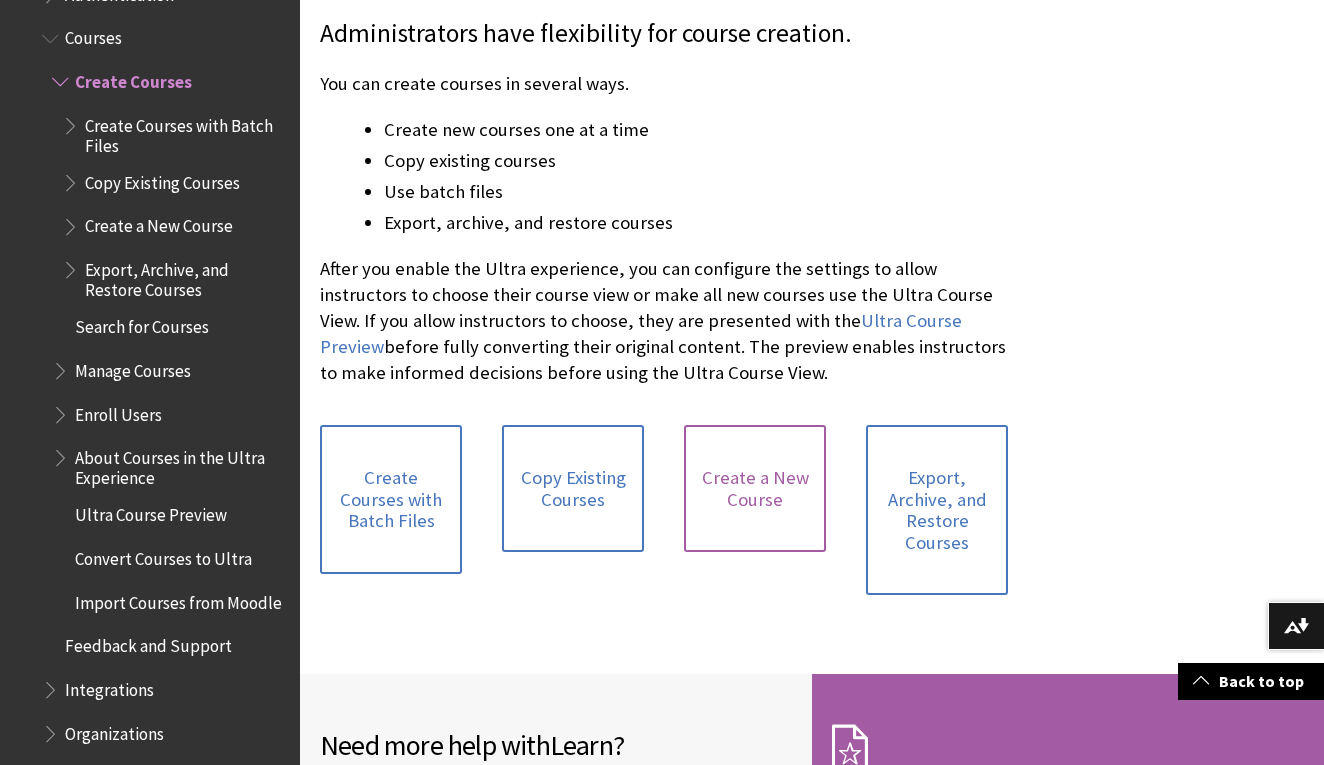 click on "Create a New Course" at bounding box center (755, 488) 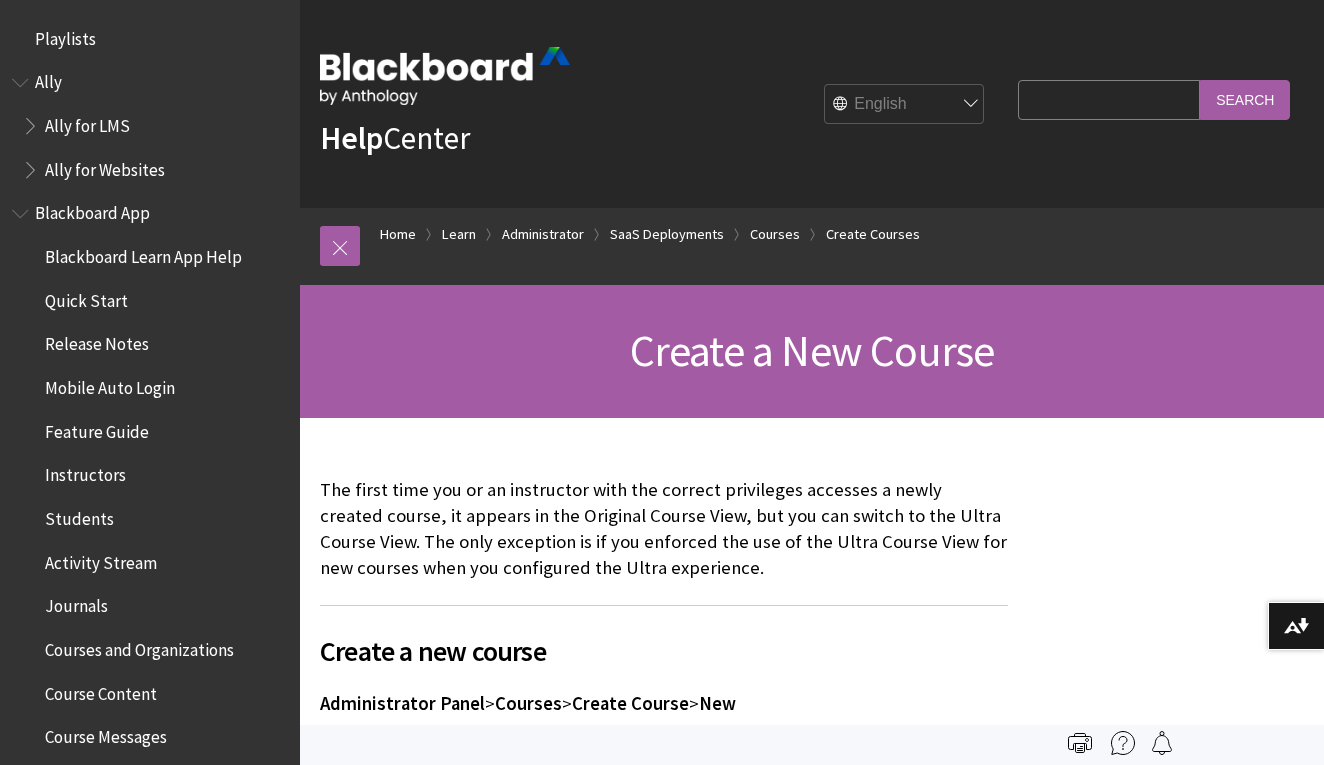 scroll, scrollTop: 0, scrollLeft: 0, axis: both 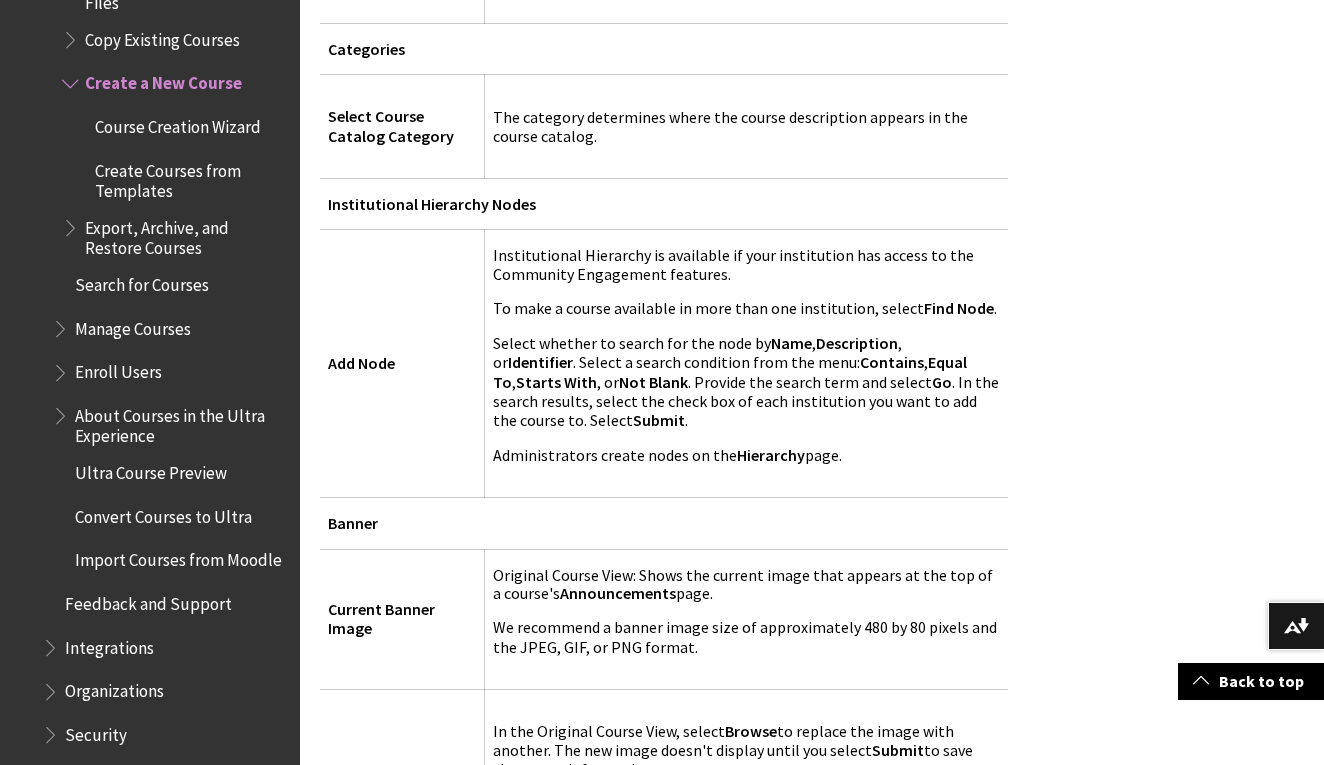 click on "Manage Courses" at bounding box center (133, 325) 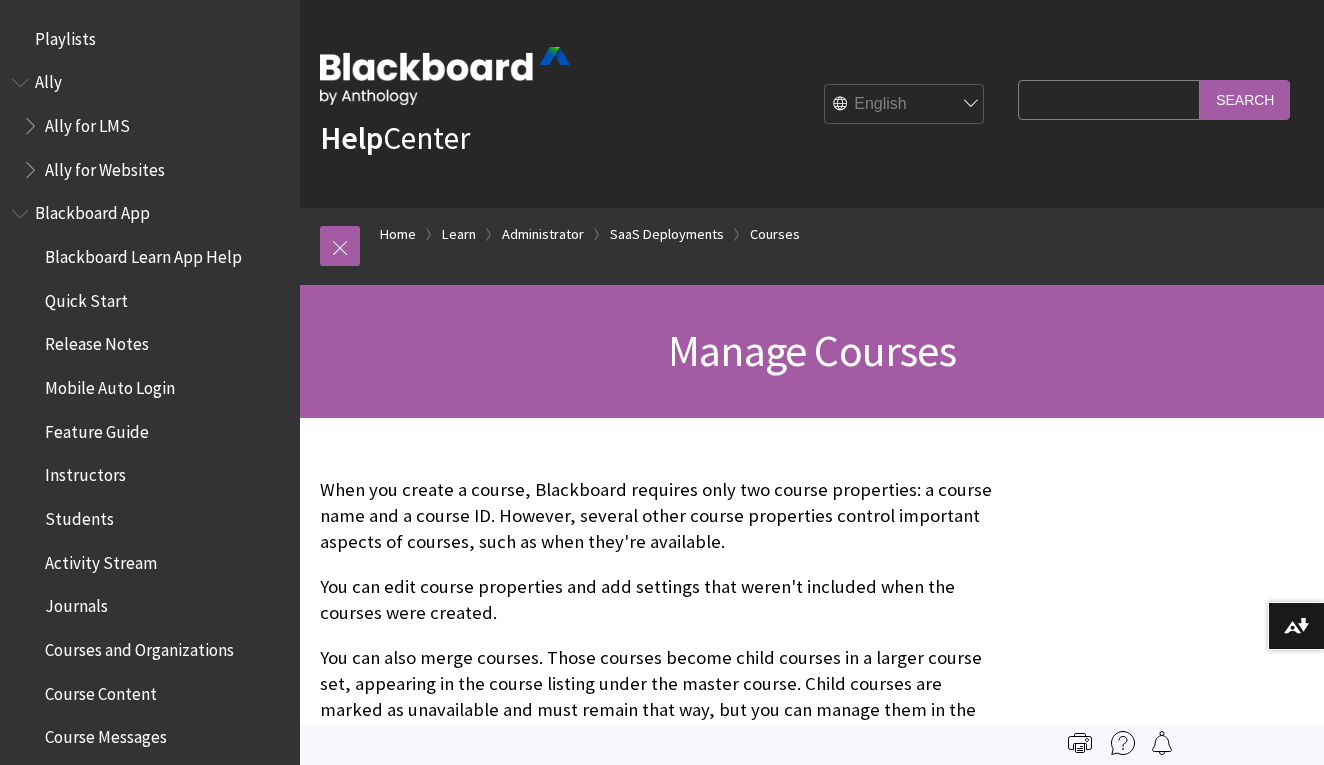 scroll, scrollTop: 0, scrollLeft: 0, axis: both 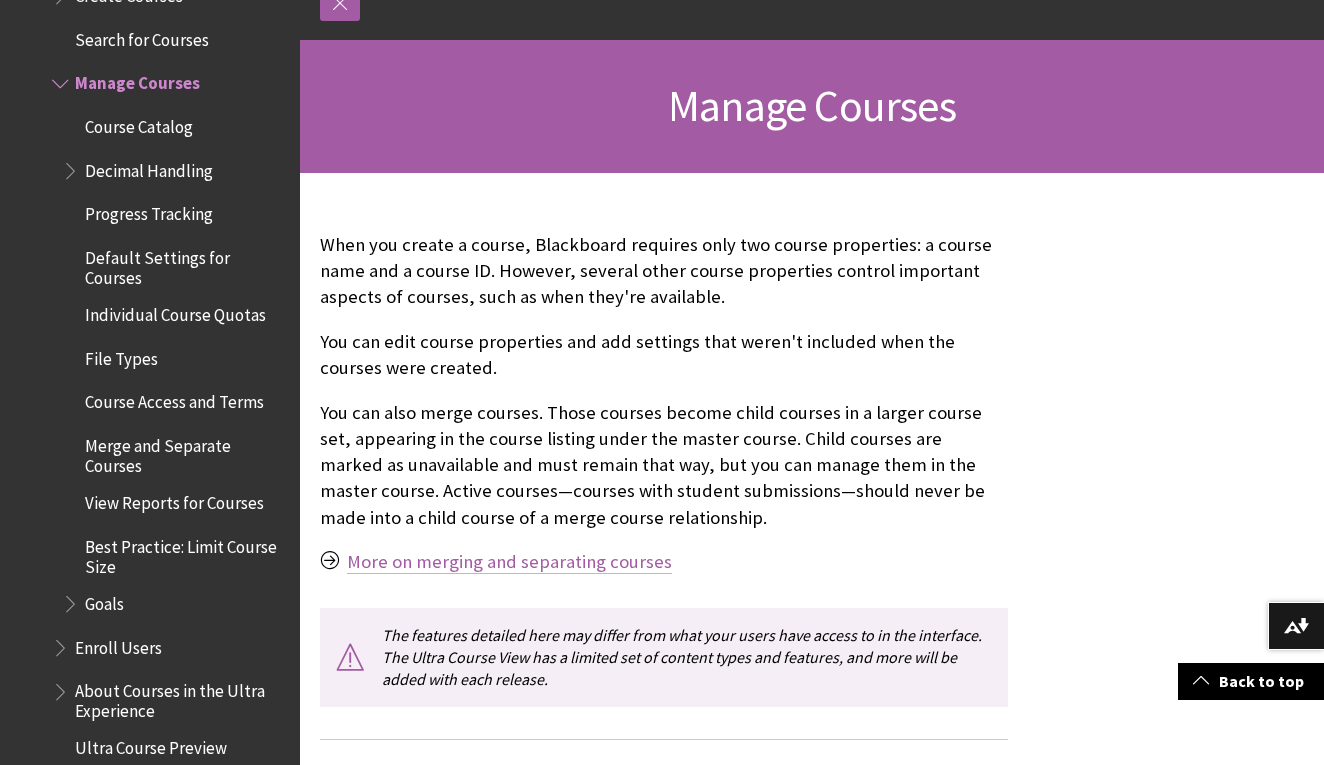 click on "More on merging and separating courses" at bounding box center (509, 562) 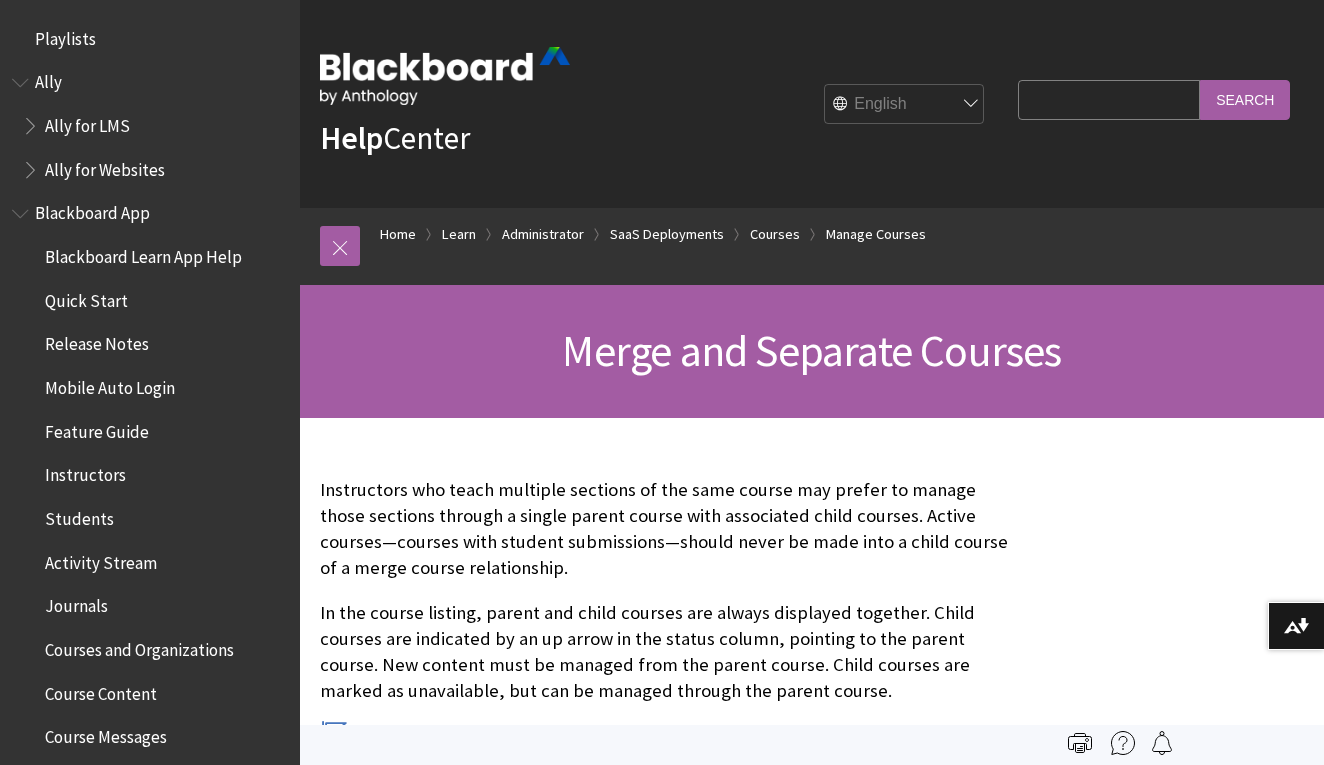 scroll, scrollTop: 0, scrollLeft: 0, axis: both 